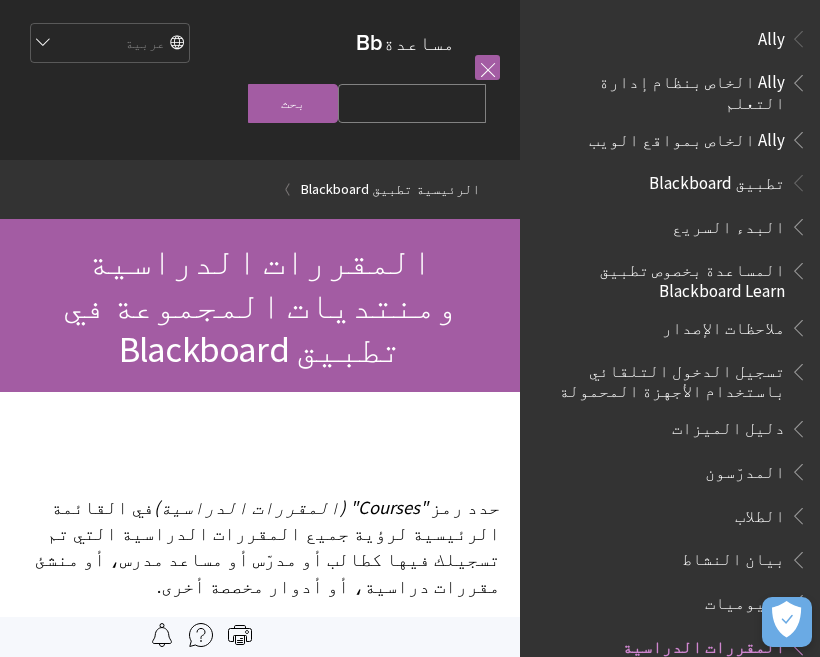 scroll, scrollTop: 0, scrollLeft: 0, axis: both 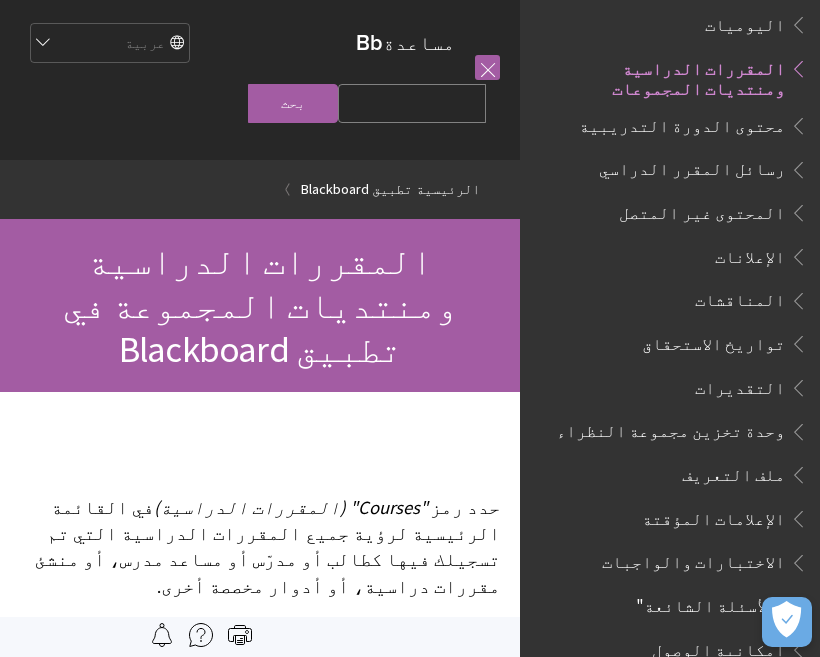 click on "الاختبارات والواجبات" at bounding box center [693, 559] 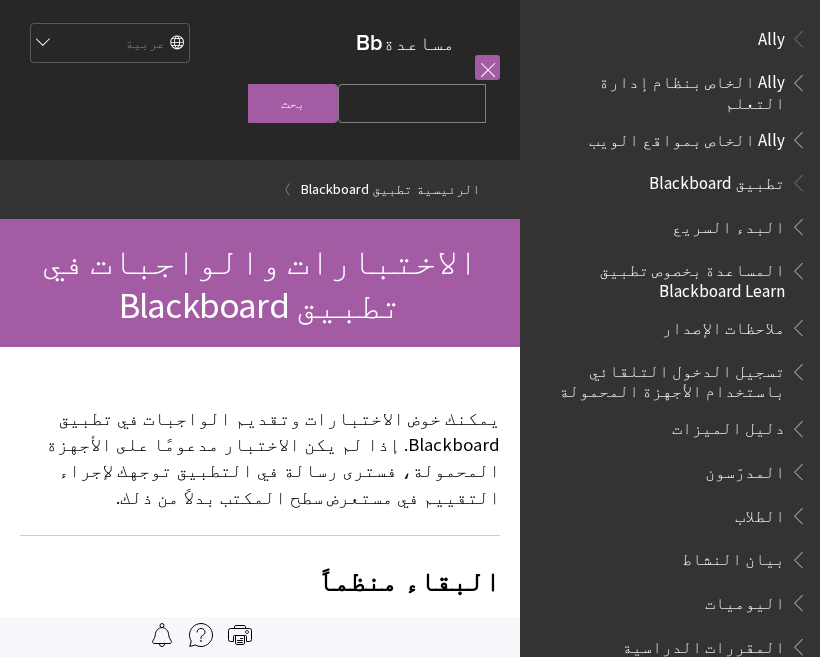 scroll, scrollTop: 0, scrollLeft: 0, axis: both 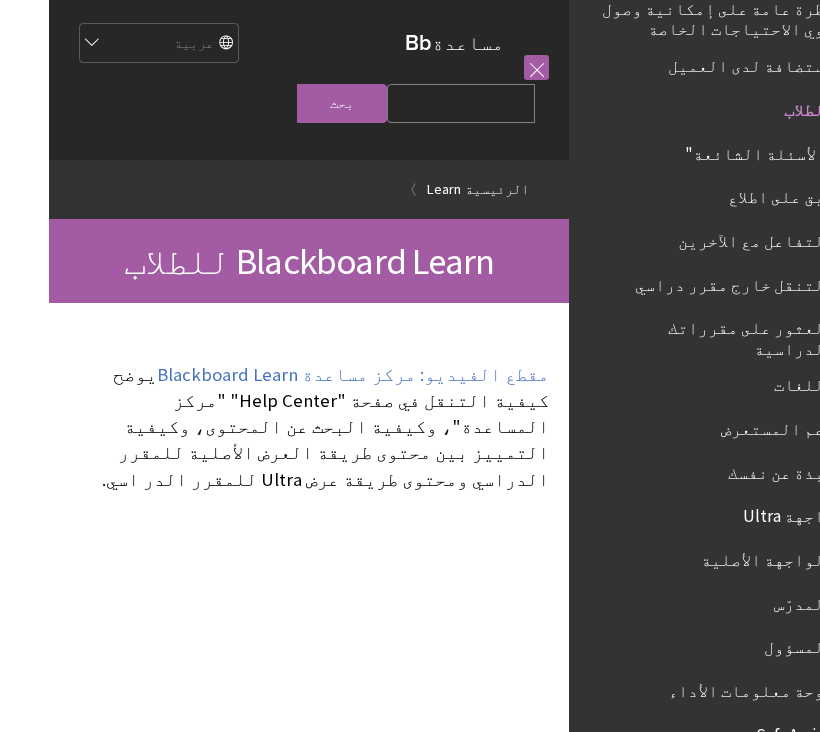 click on "يقدم مقطع الفيديو المسرد التالي تمثيلاً مرئيًا وسمعيًا لبعض المعلومات الواردة في هذه الصفحة. للتعرّف على وصف تفصيلي لما يعرضه مقطع الفيديو،  افتح مقطع الفيديو على YouTube ، وانتقل إلى  "More actions" (المزيد من الإجراءات) ، وحدد  "Open transcript" (فتح النص) .
مقطع الفيديو: مركز مساعدة Blackboard Learn  يوضح كيفية التنقل في صفحة "Help Center" "مركز المساعدة"، وكيفية البحث عن المحتوى، وكيفية التمييز بين محتوى طريقة العرض الأصلية للمقرر الدراسي ومحتوى طريقة عرض Ultra للمقرر الدر اسي." at bounding box center (260, 1914) 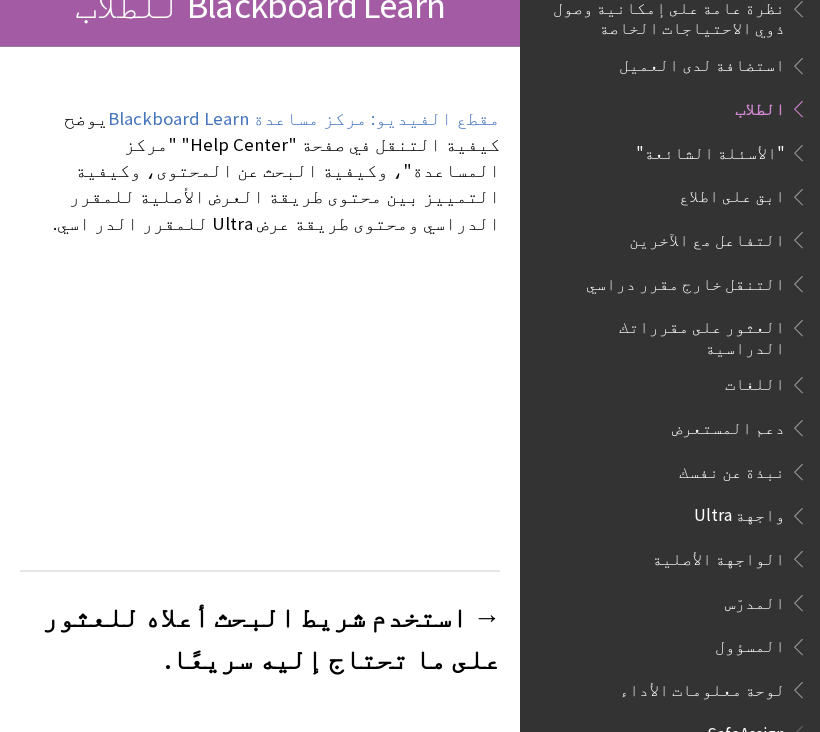 scroll, scrollTop: 108, scrollLeft: 0, axis: vertical 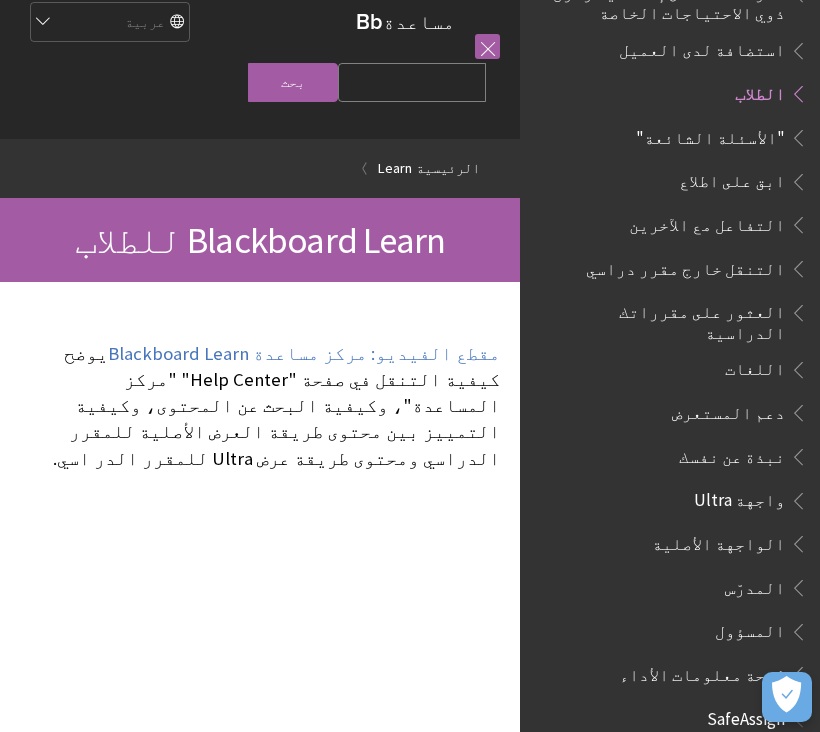 click on "كل المنتجات
Ally
Ally الخاص بنظام إدارة التعلم
Ally الخاص بمواقع الويب
Ally Ally الخاص بنظام إدارة التعلم Ally الخاص بمواقع الويب
تطبيق Blackboard
البدء السريع
المساعدة بخصوص تطبيق Blackboard Learn" at bounding box center [670, 366] 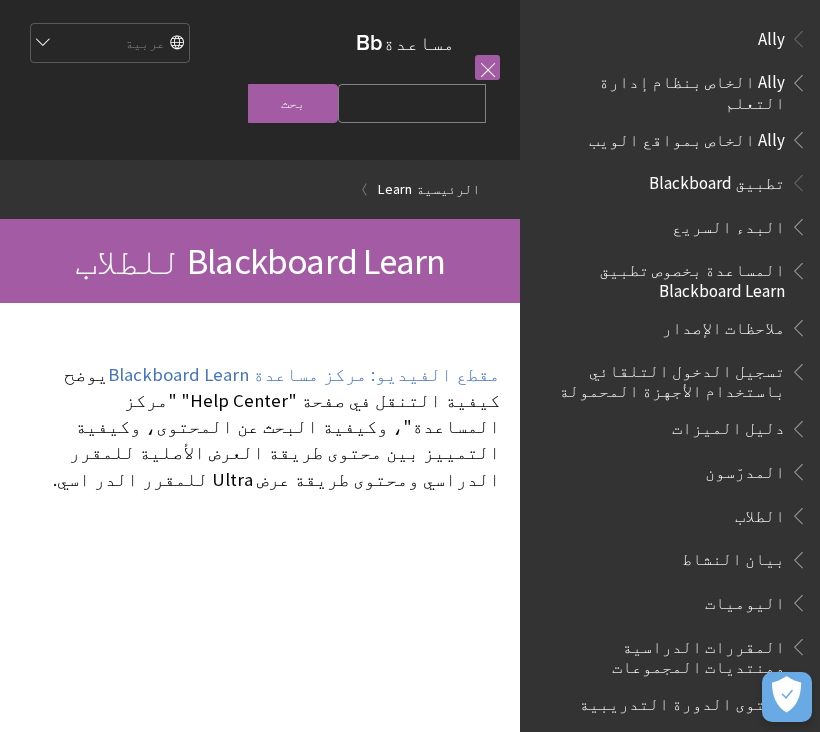 scroll, scrollTop: 0, scrollLeft: 0, axis: both 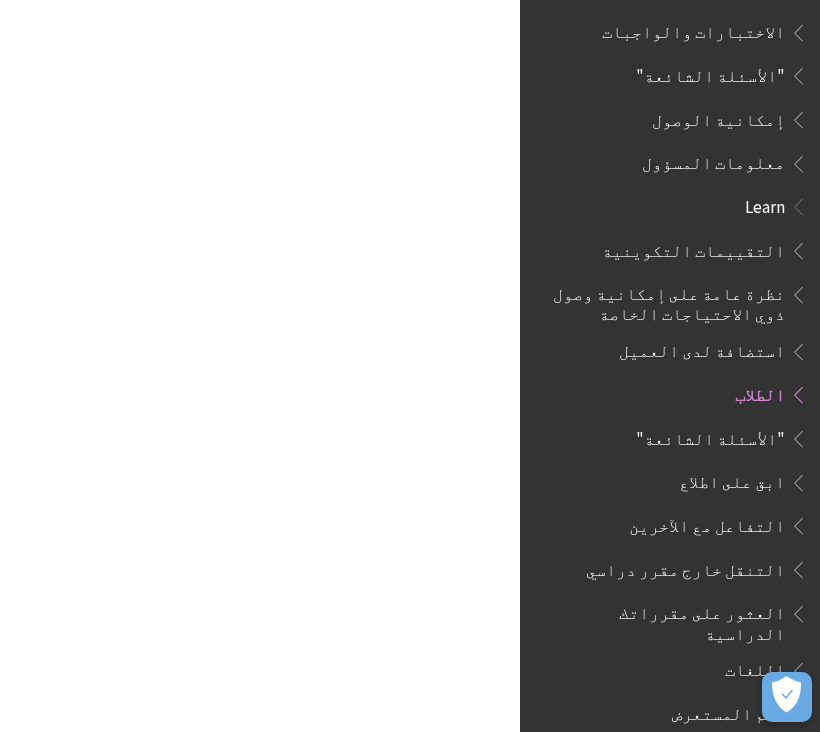 click on "معلومات المسؤول" at bounding box center (713, 160) 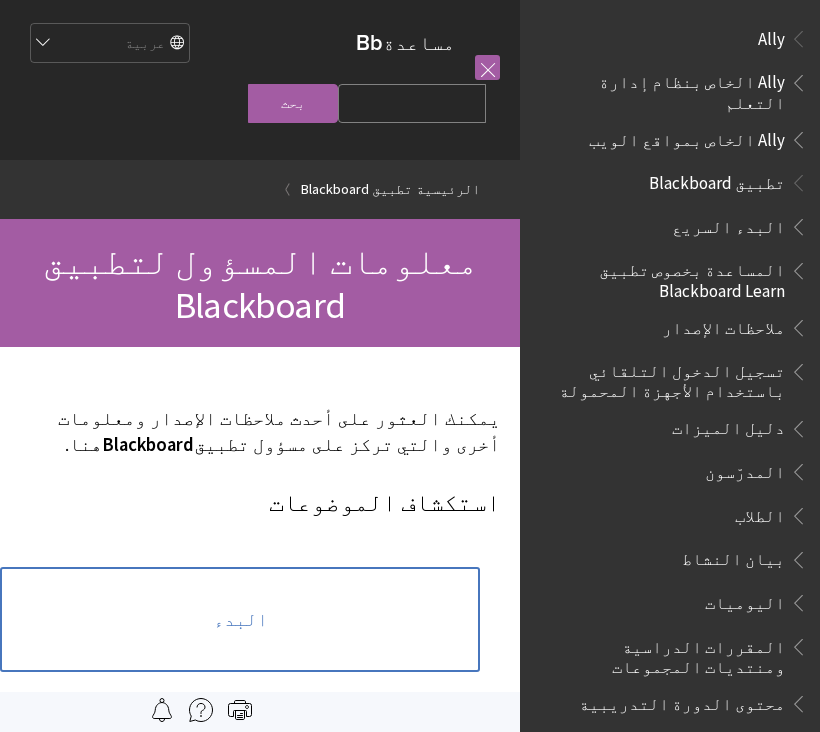 scroll, scrollTop: 0, scrollLeft: 0, axis: both 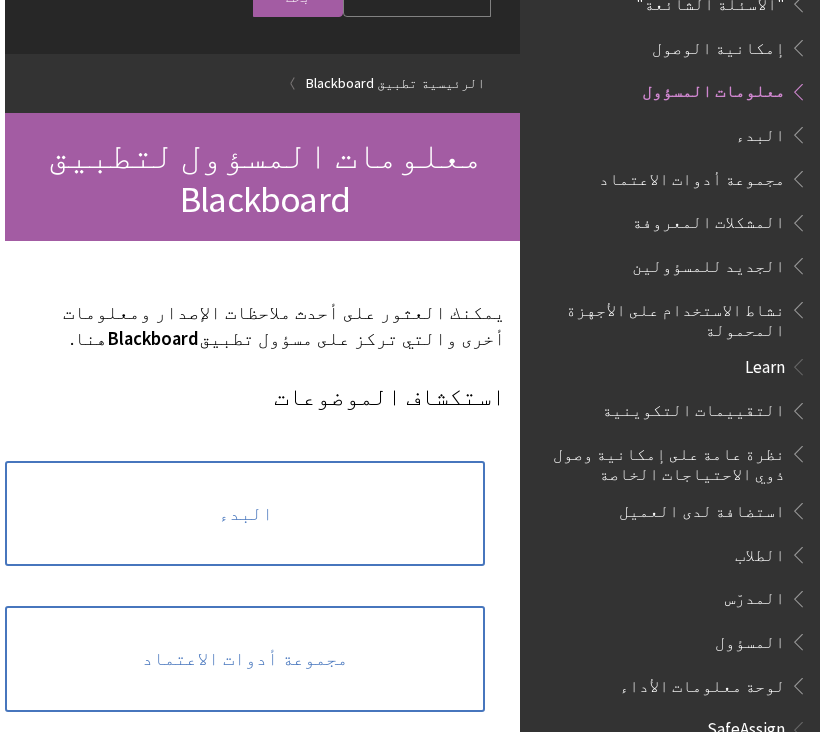 click on "Search Query" at bounding box center [417, -3] 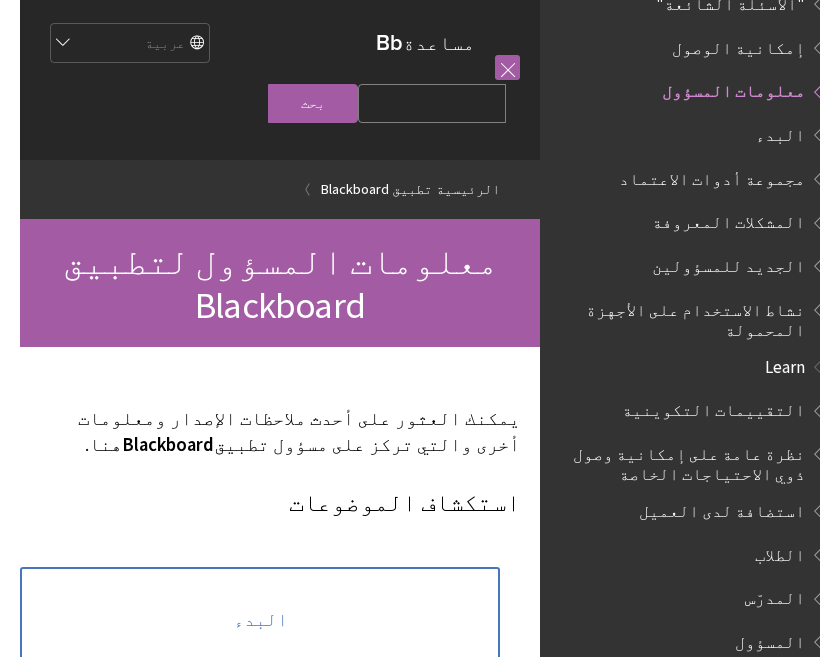 scroll, scrollTop: 0, scrollLeft: -20, axis: horizontal 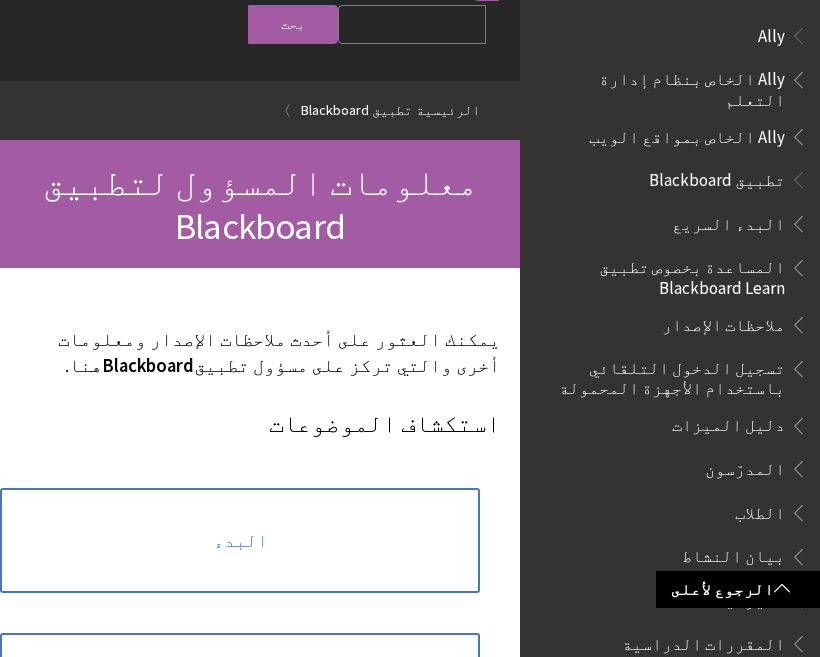 click on "البدء" at bounding box center [240, 541] 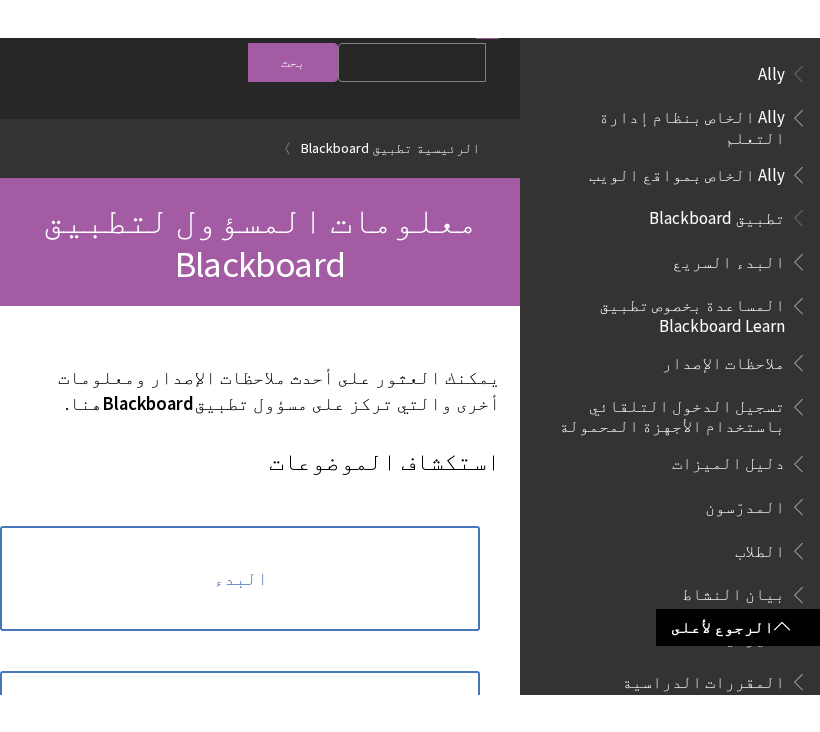 scroll, scrollTop: 572, scrollLeft: 0, axis: vertical 